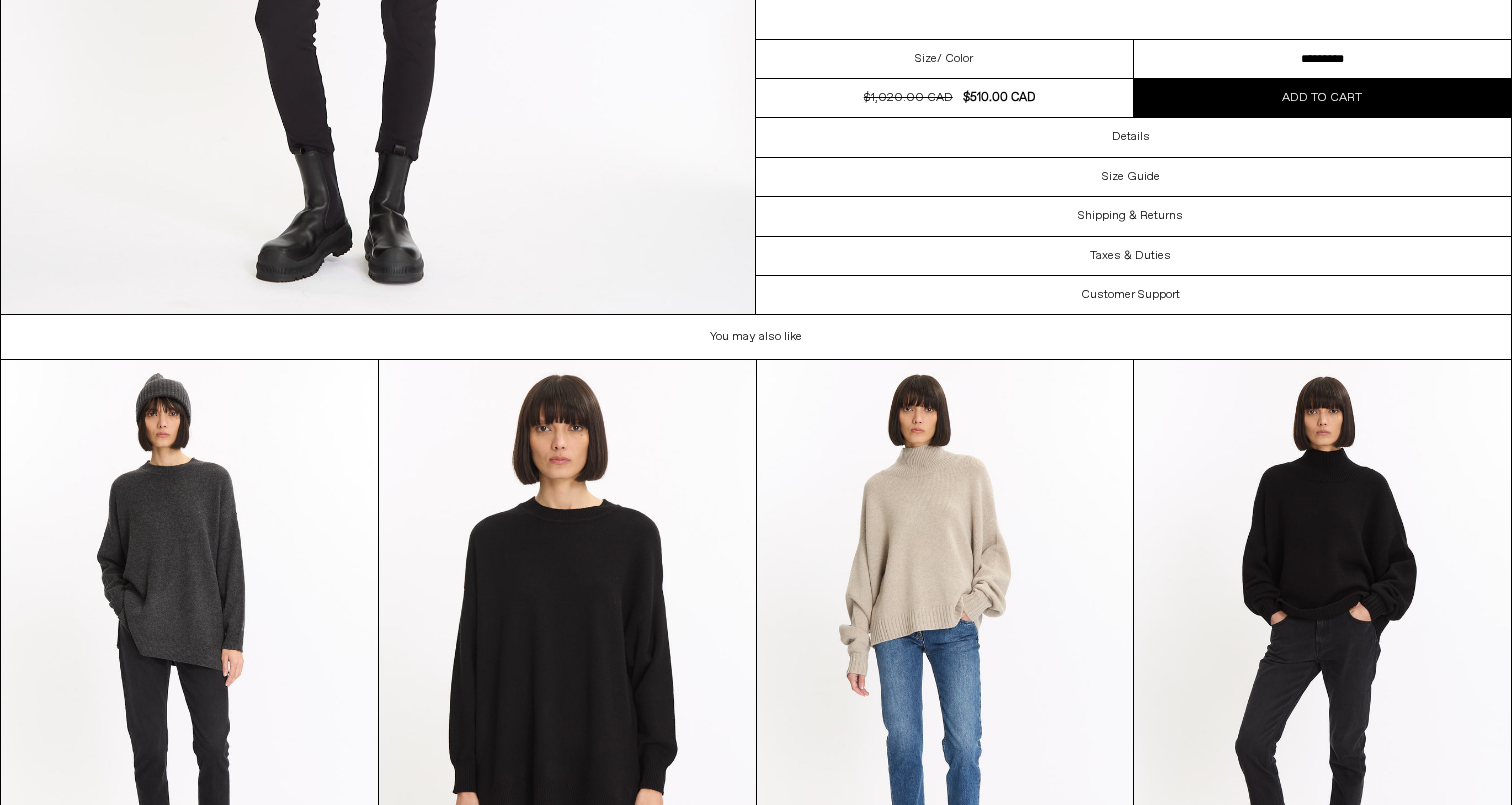 scroll, scrollTop: 4843, scrollLeft: 0, axis: vertical 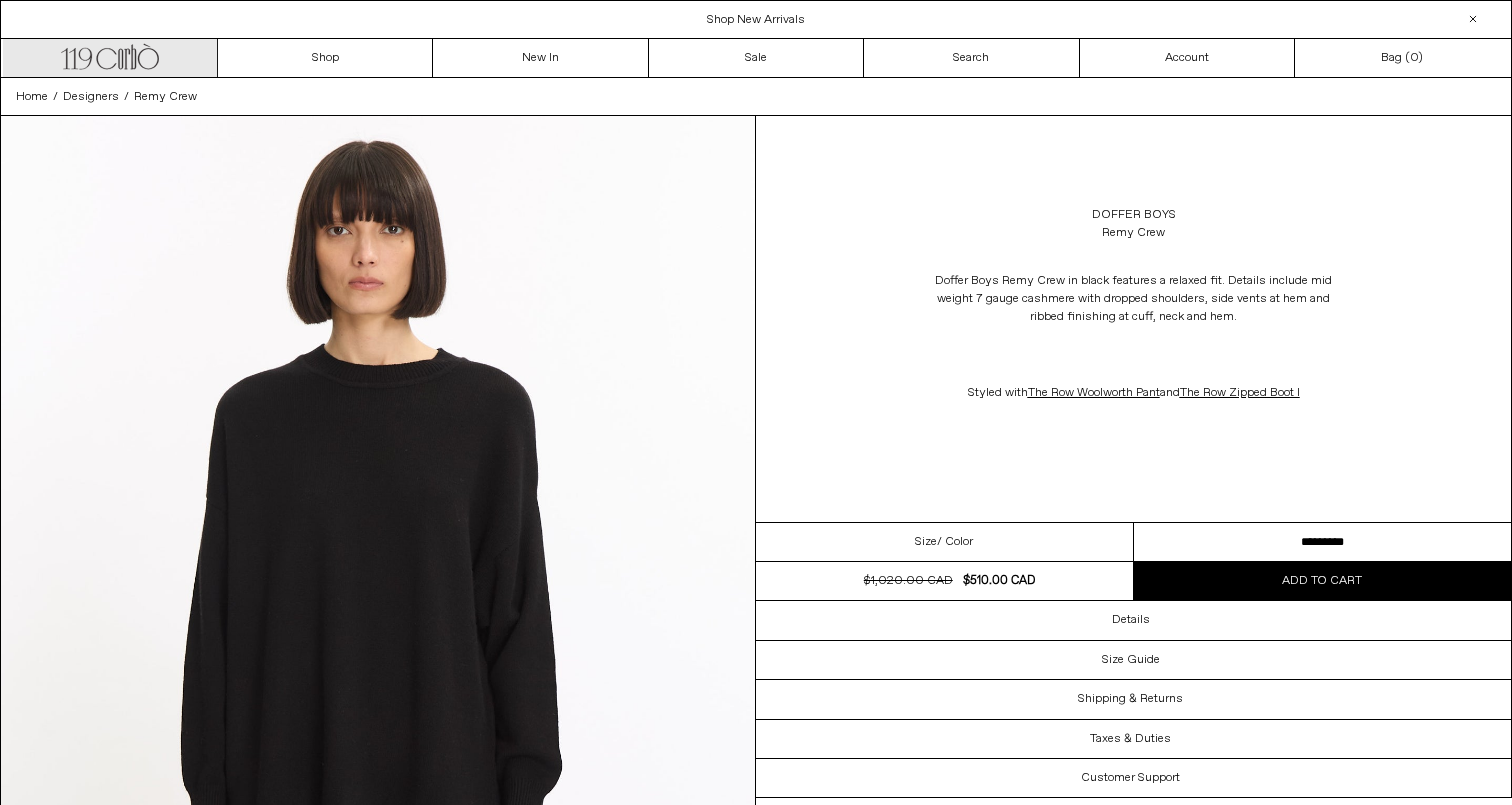 click on ".cls-1,
.cls-2 {
fill: #231f20;
stroke: #231f20;
stroke-miterlimit: 10;
stroke-width: 5px;
}
.cls-1 {
fill-rule: evenodd;
}
Asset 1" 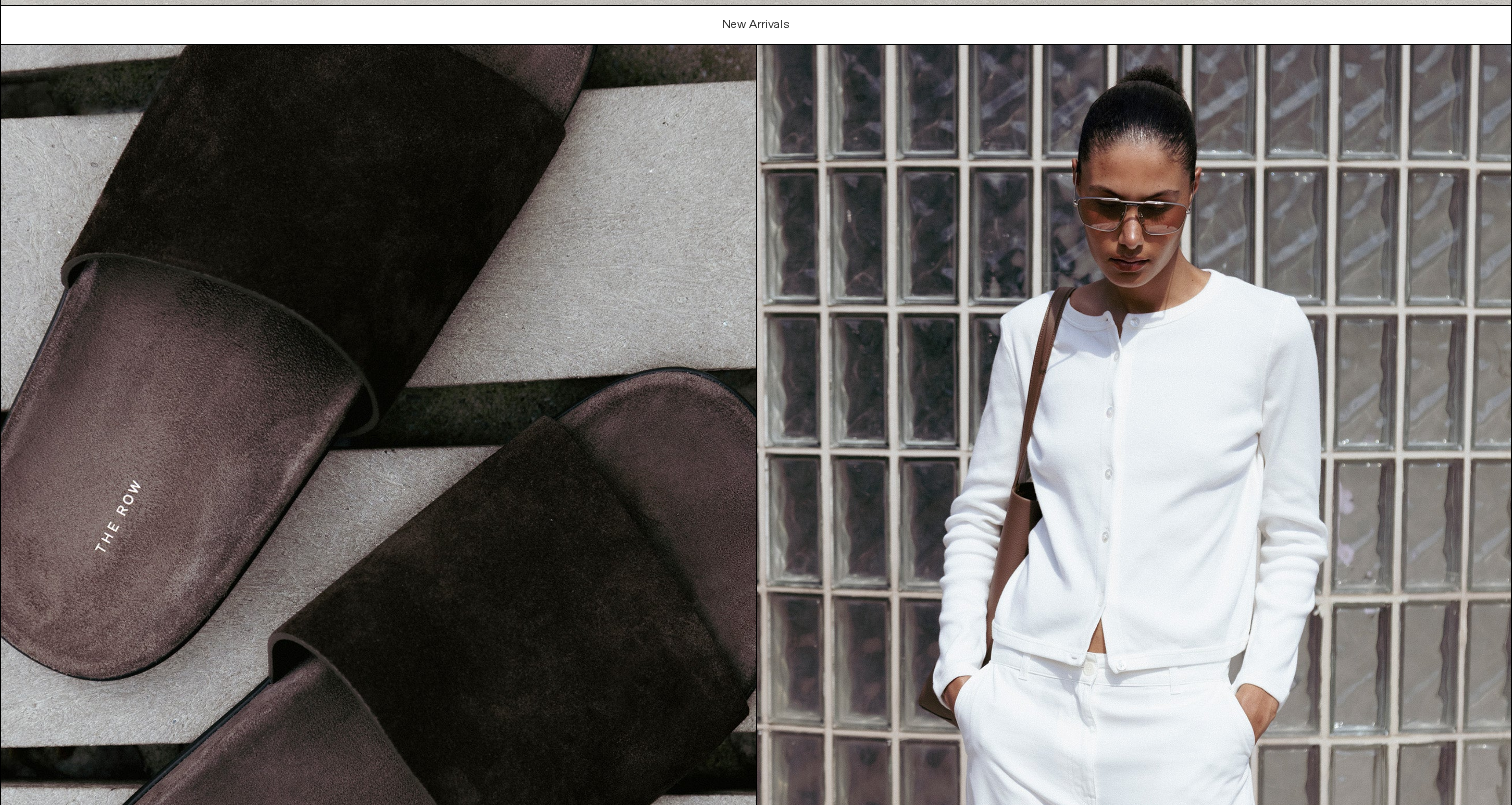 scroll, scrollTop: 2363, scrollLeft: 0, axis: vertical 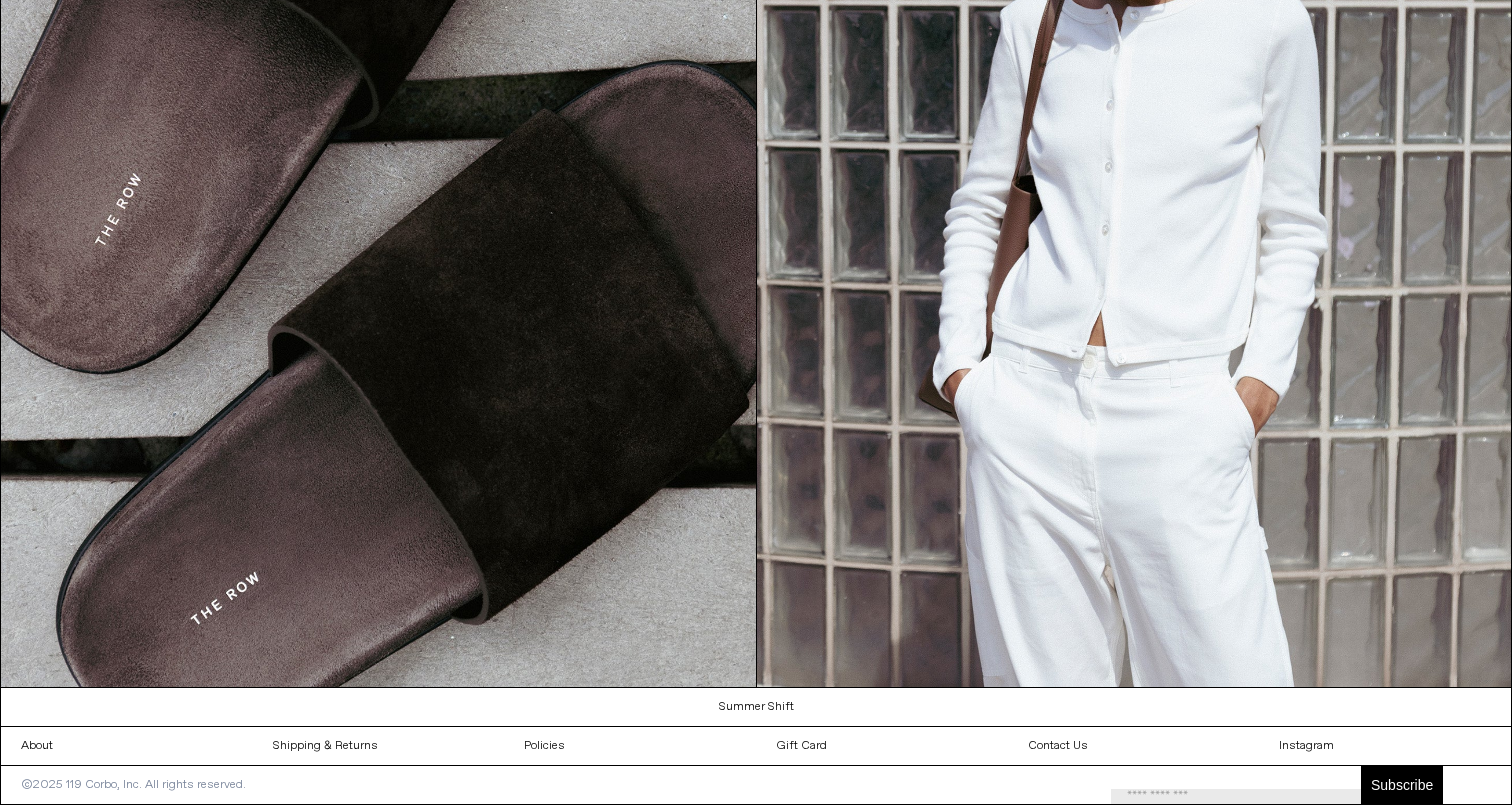 click at bounding box center (1236, 796) 